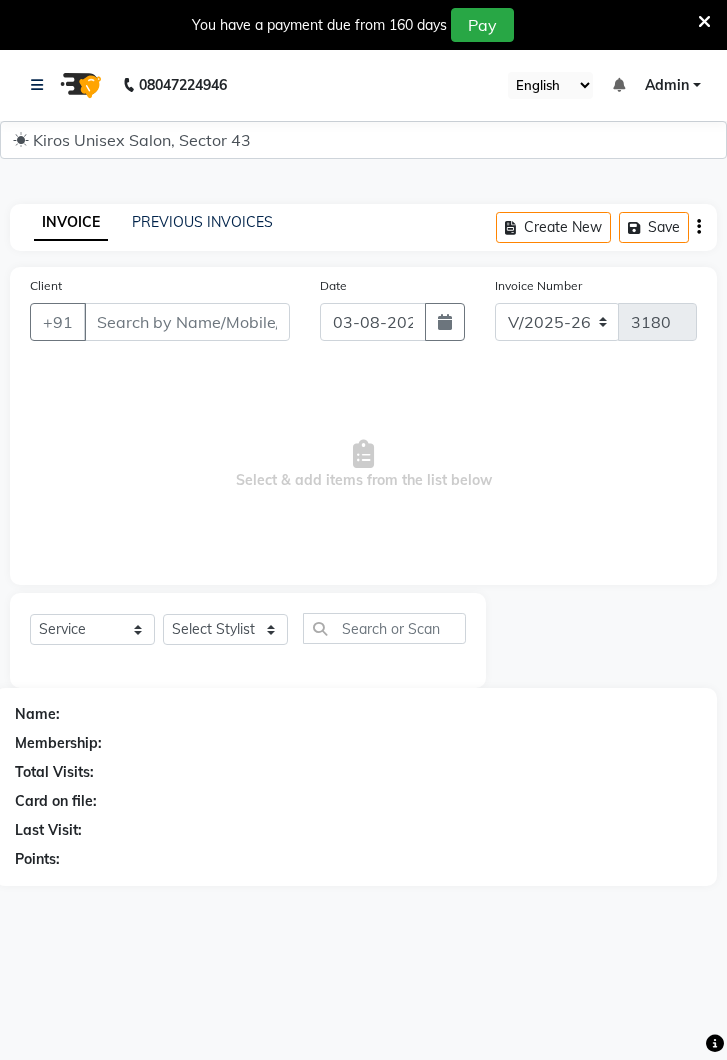 select on "5694" 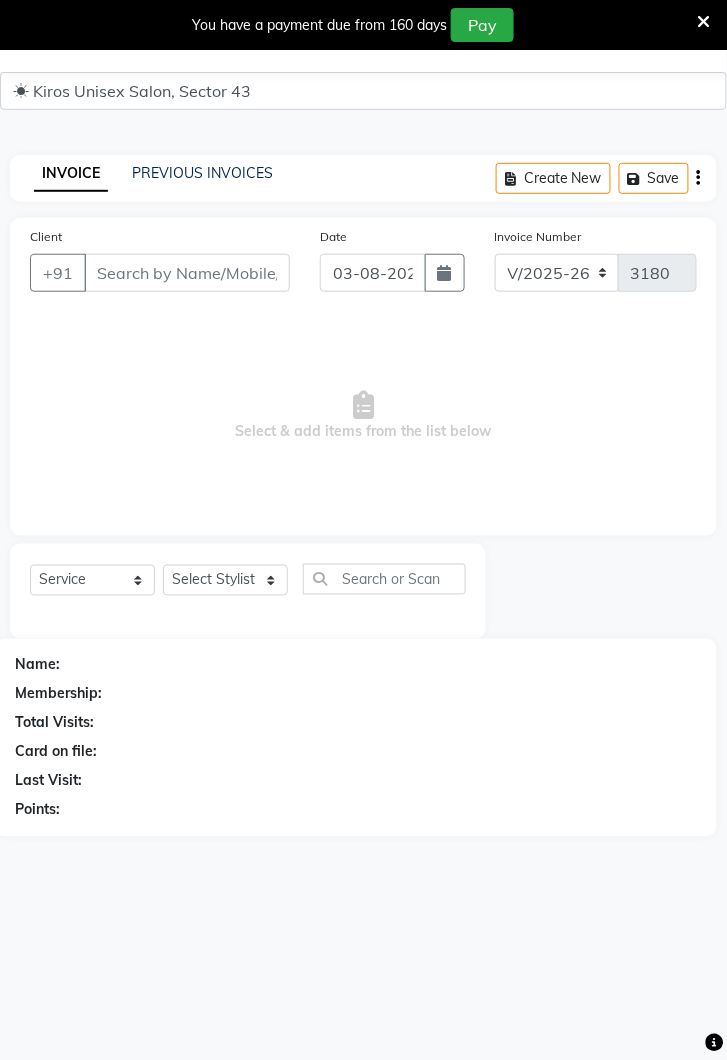 scroll, scrollTop: 49, scrollLeft: 0, axis: vertical 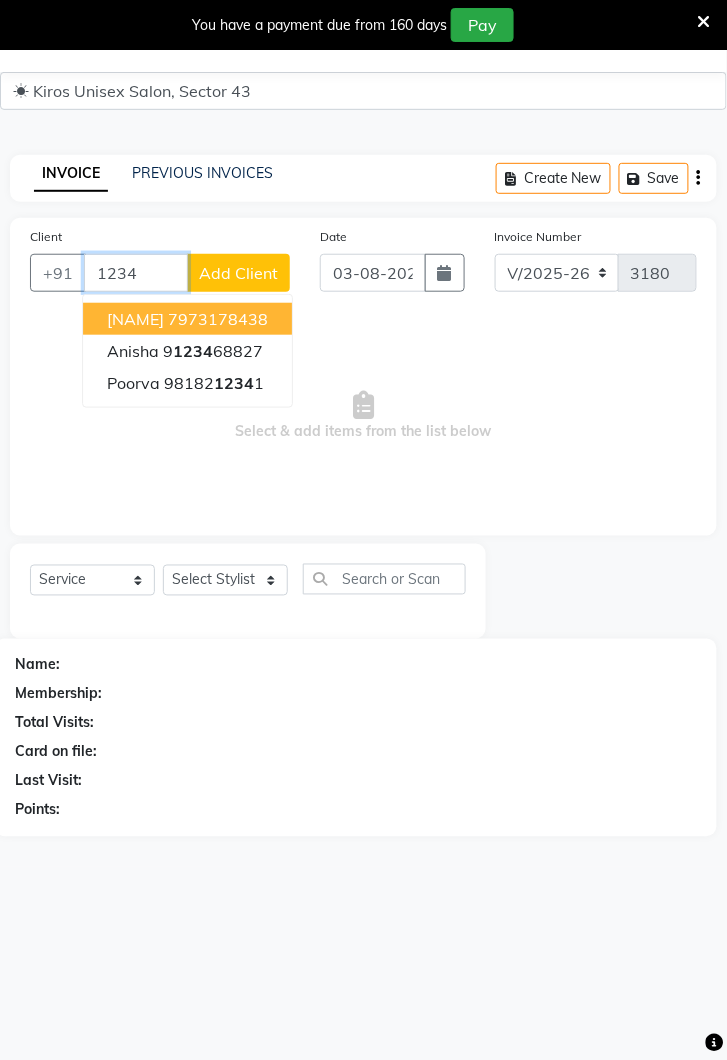 type on "1234" 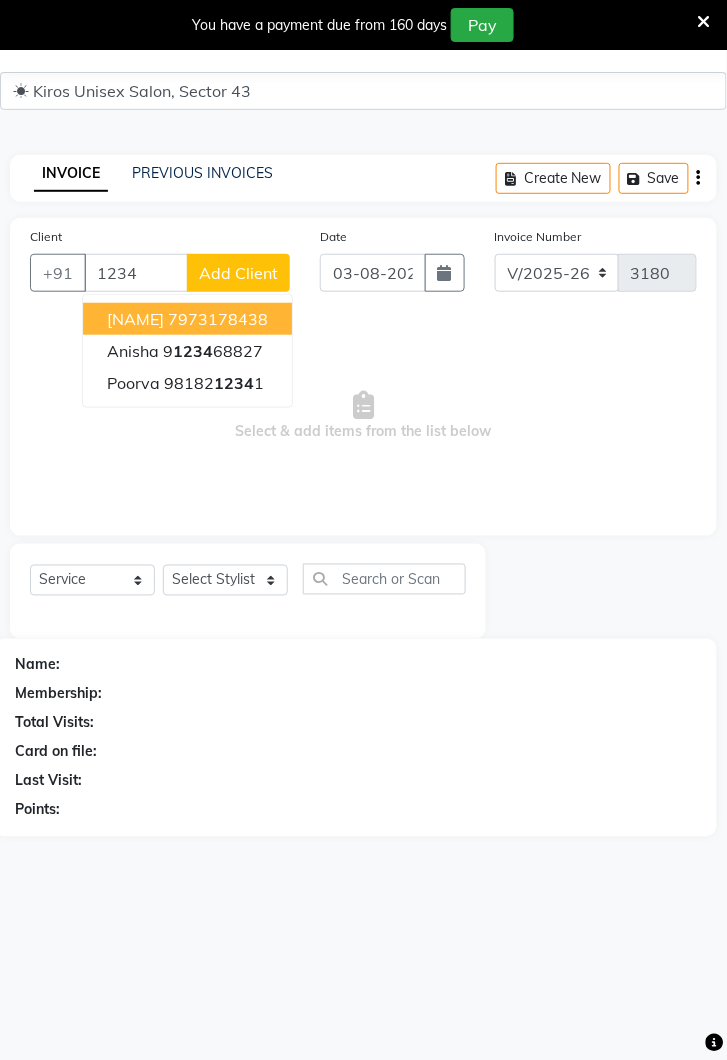 click on "Add Client" 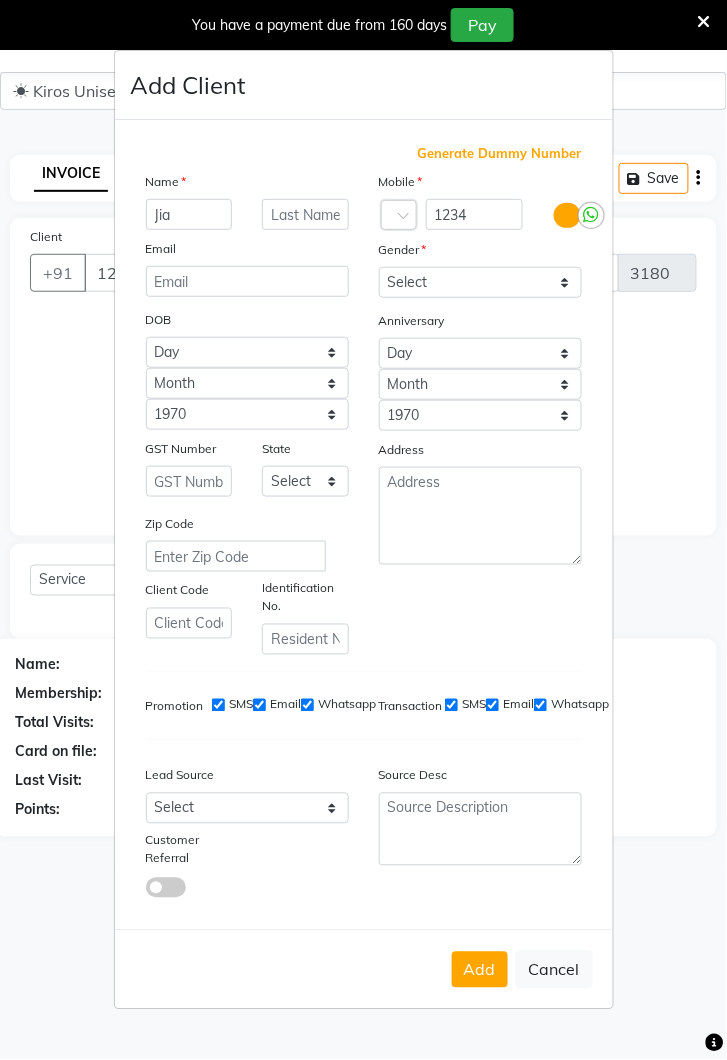 type on "Jia" 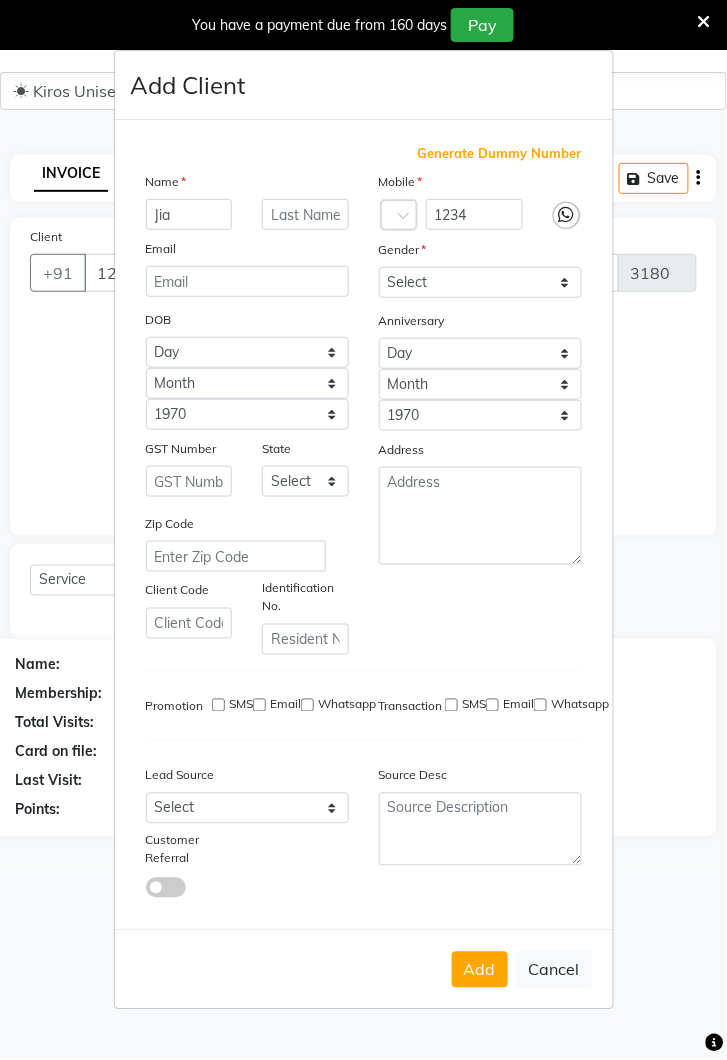 type on "[CREDIT CARD]" 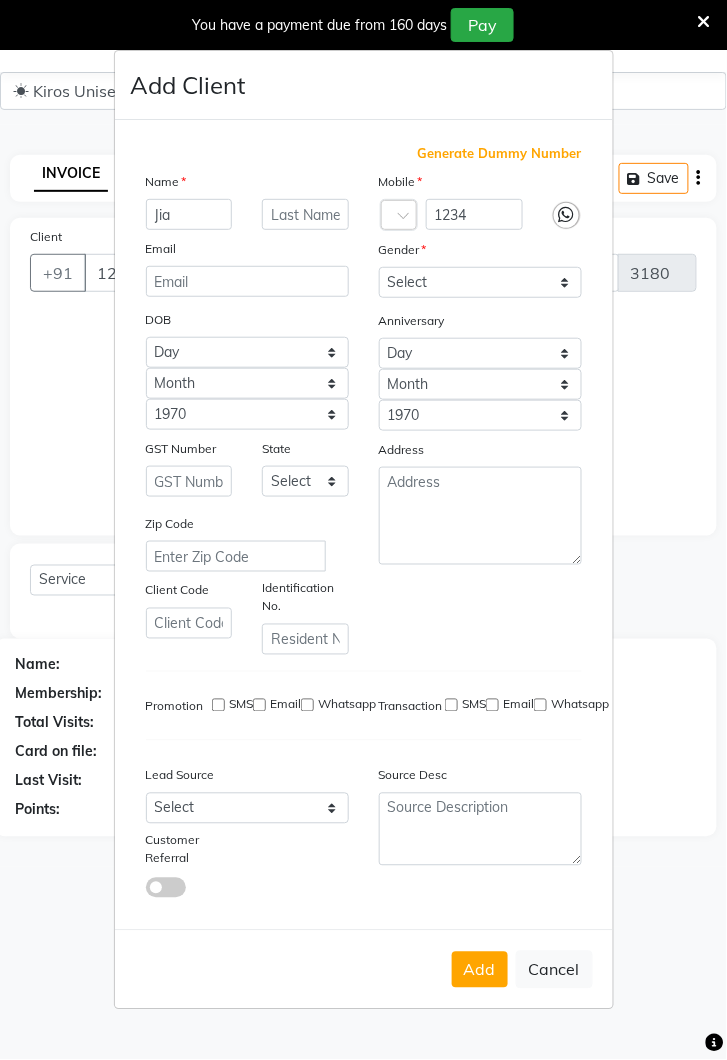 checkbox on "false" 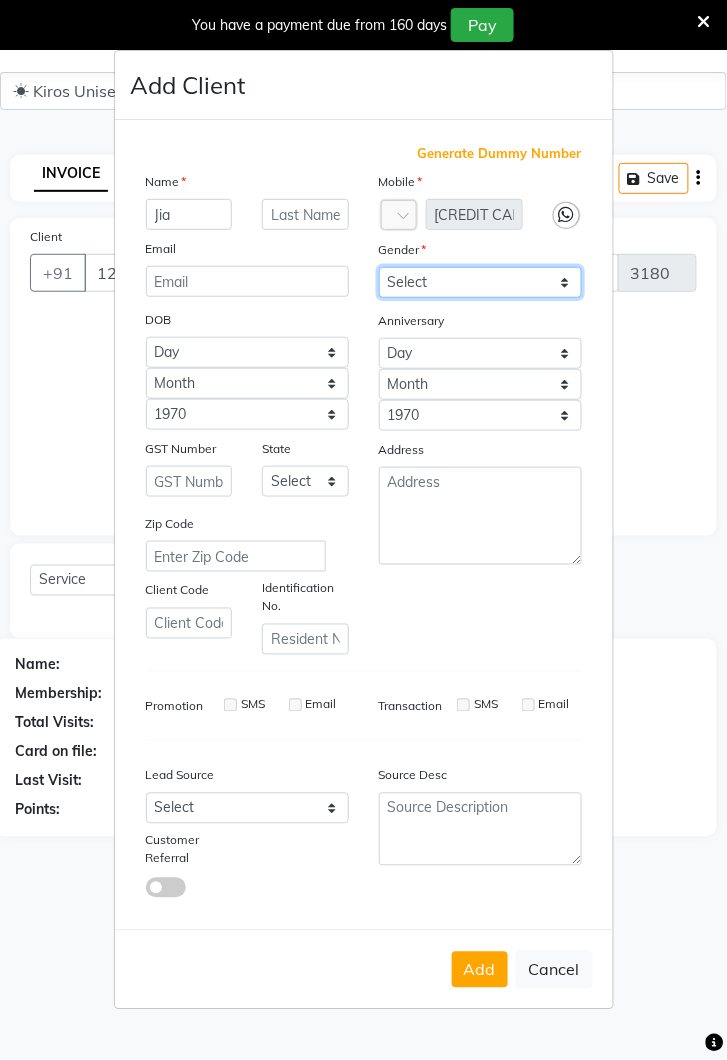 click on "Select Male Female Other Prefer Not To Say" at bounding box center (480, 282) 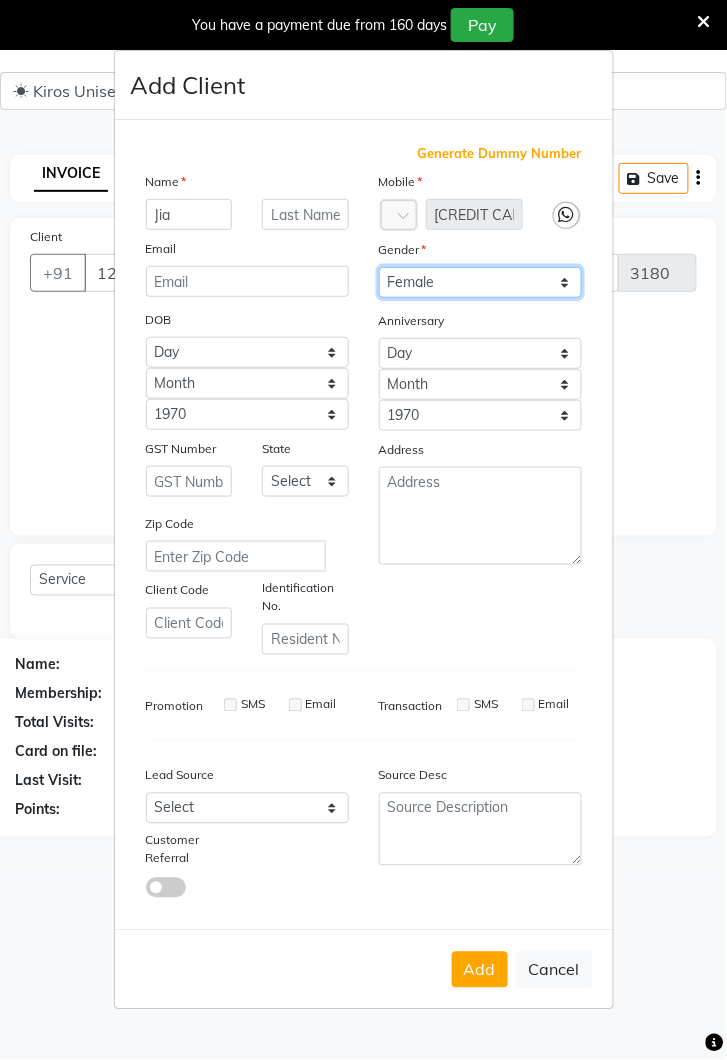 scroll, scrollTop: 0, scrollLeft: 0, axis: both 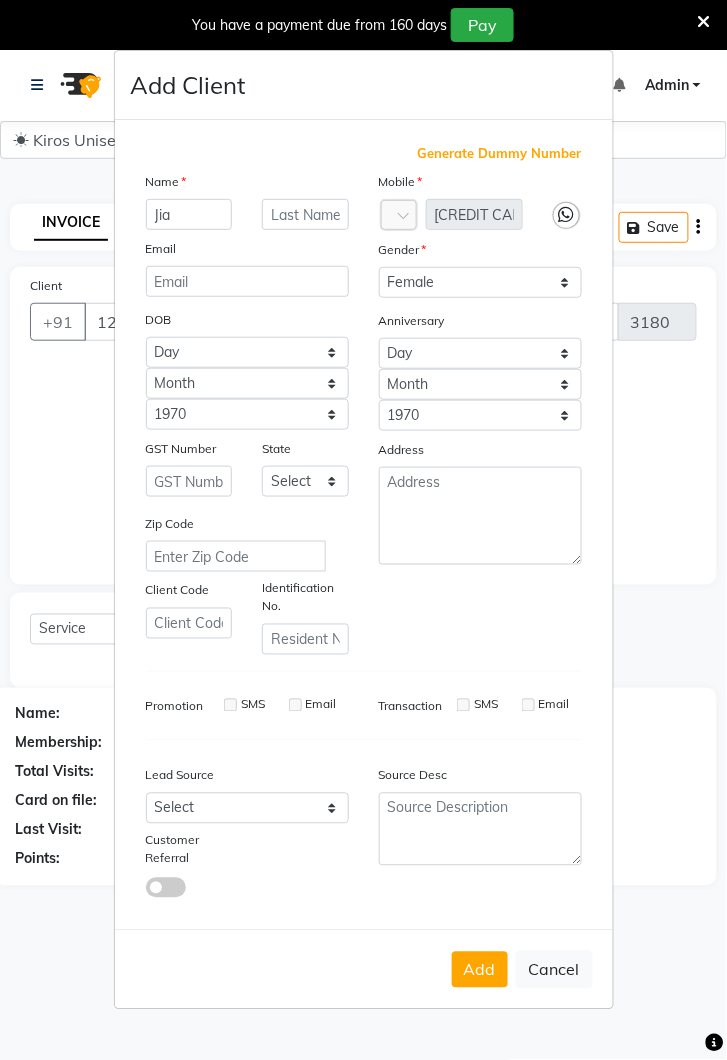click on "Add" at bounding box center (480, 970) 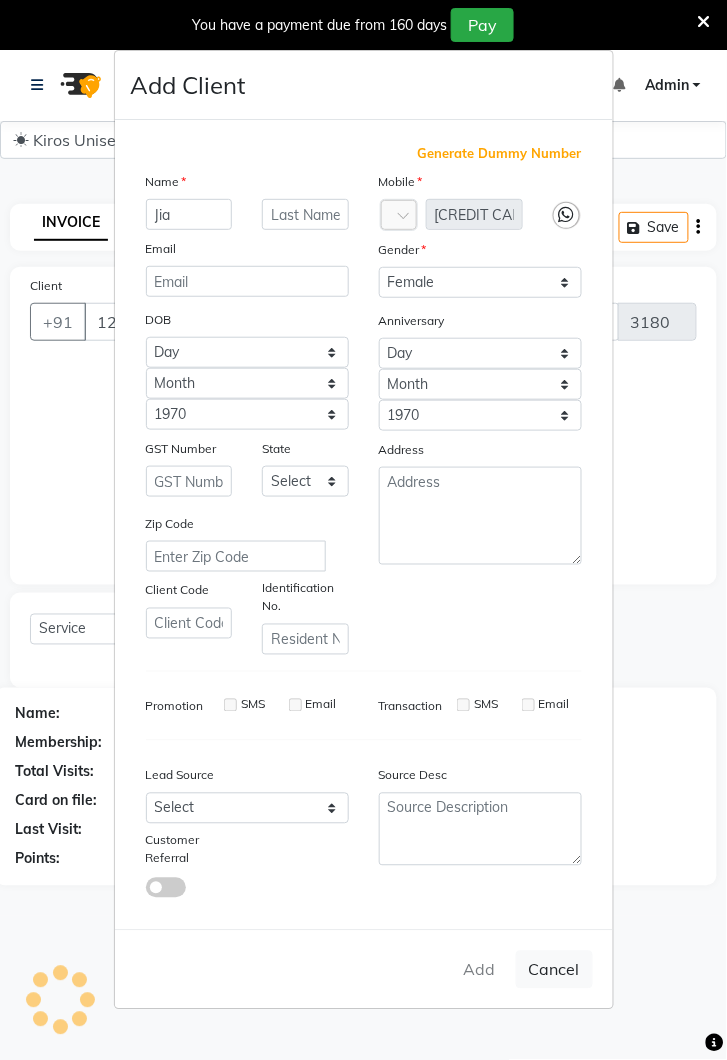 type on "[CREDIT CARD]" 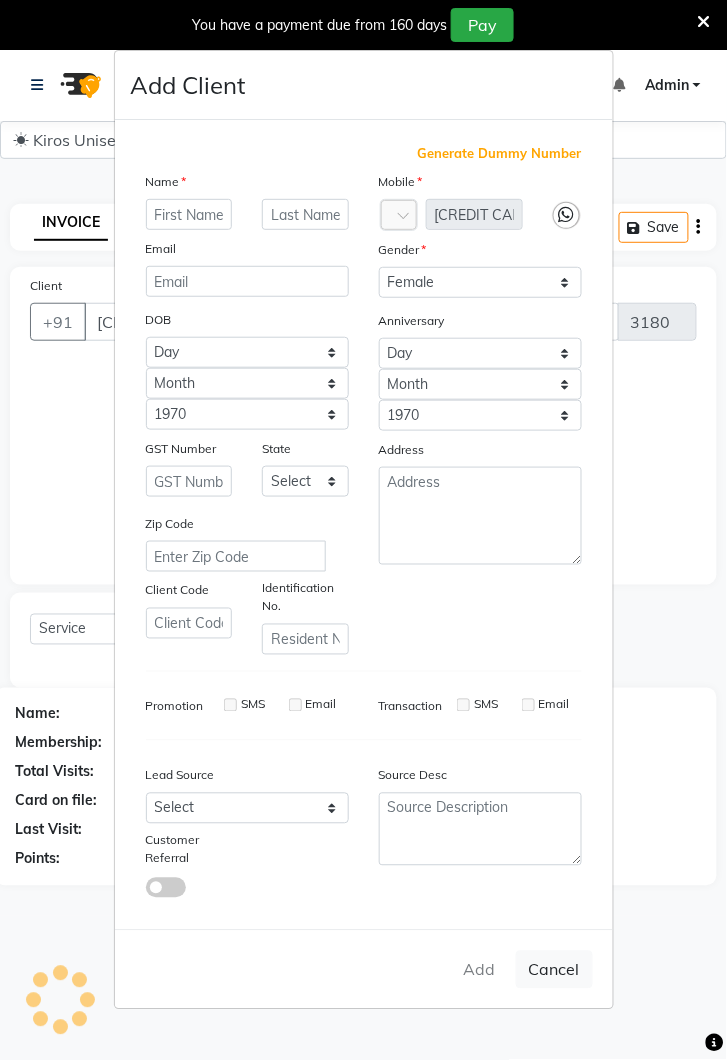 select 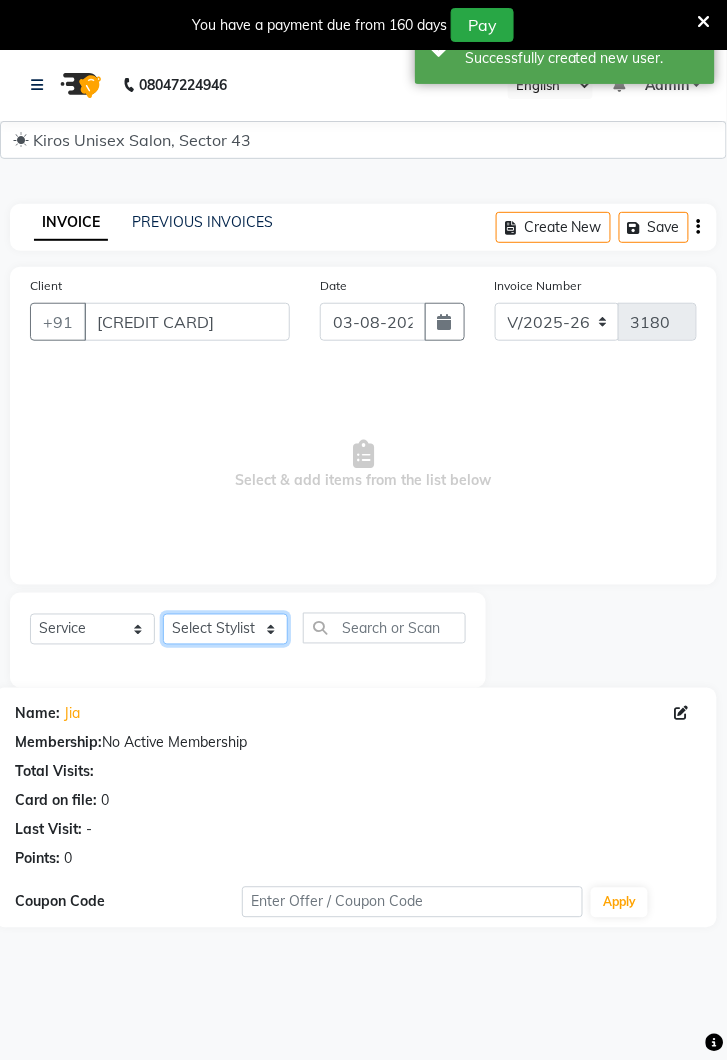 click on "Select Stylist Deepak Gunjan Habil Jeet Lalit Lamu Raj Rashmi Rony Sagar Suraj" 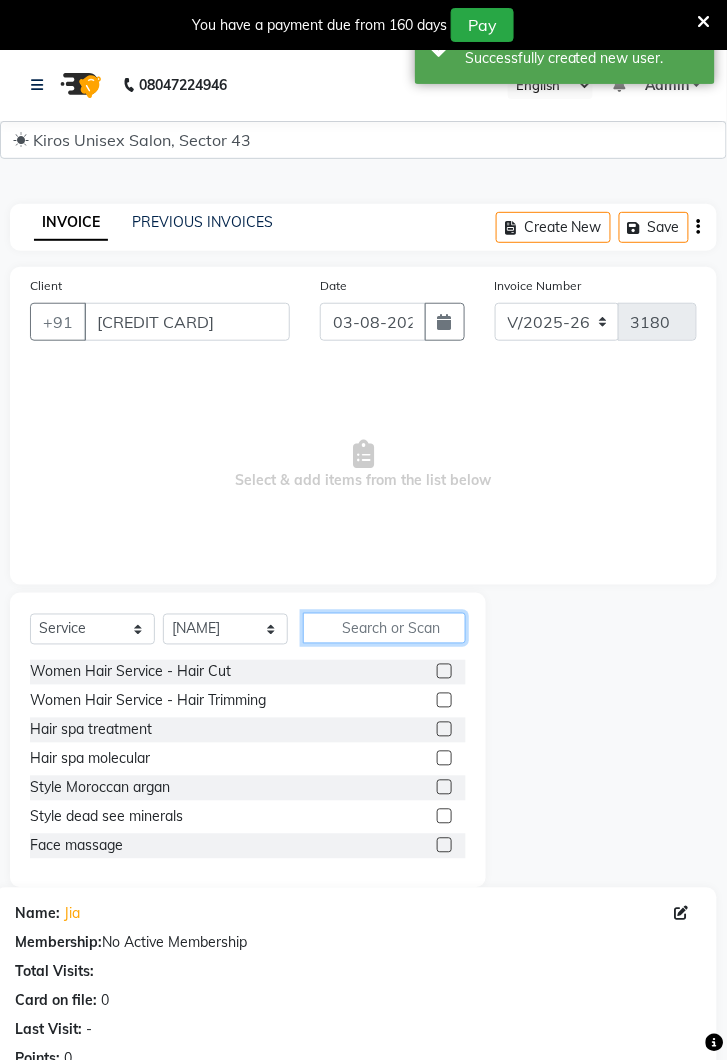 click 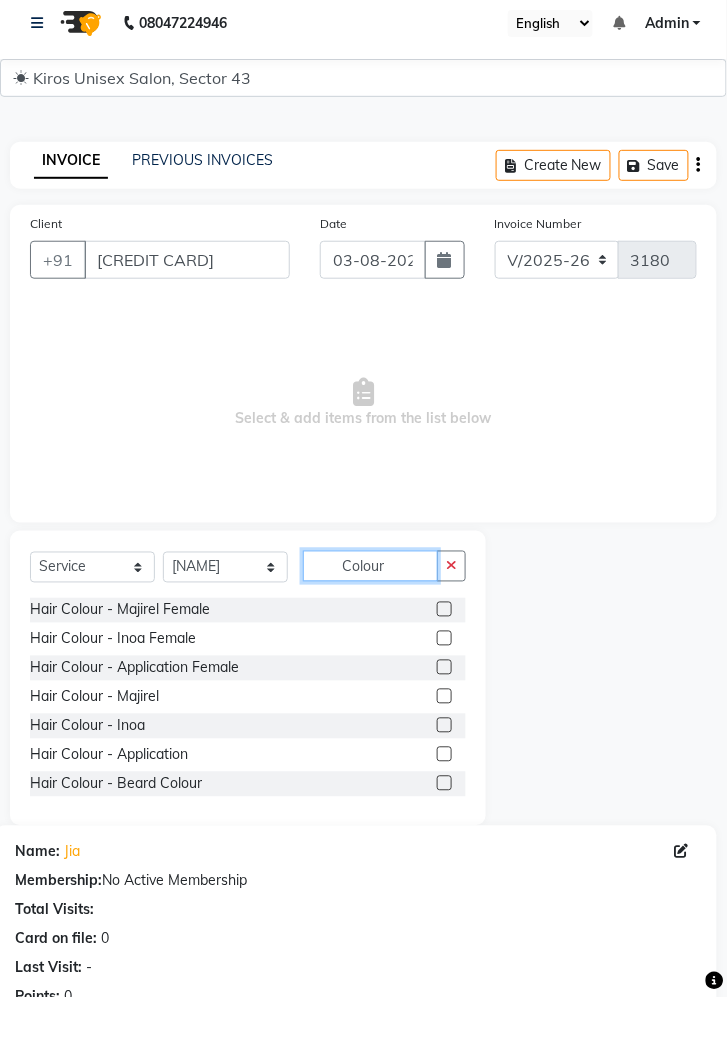 type on "Colour" 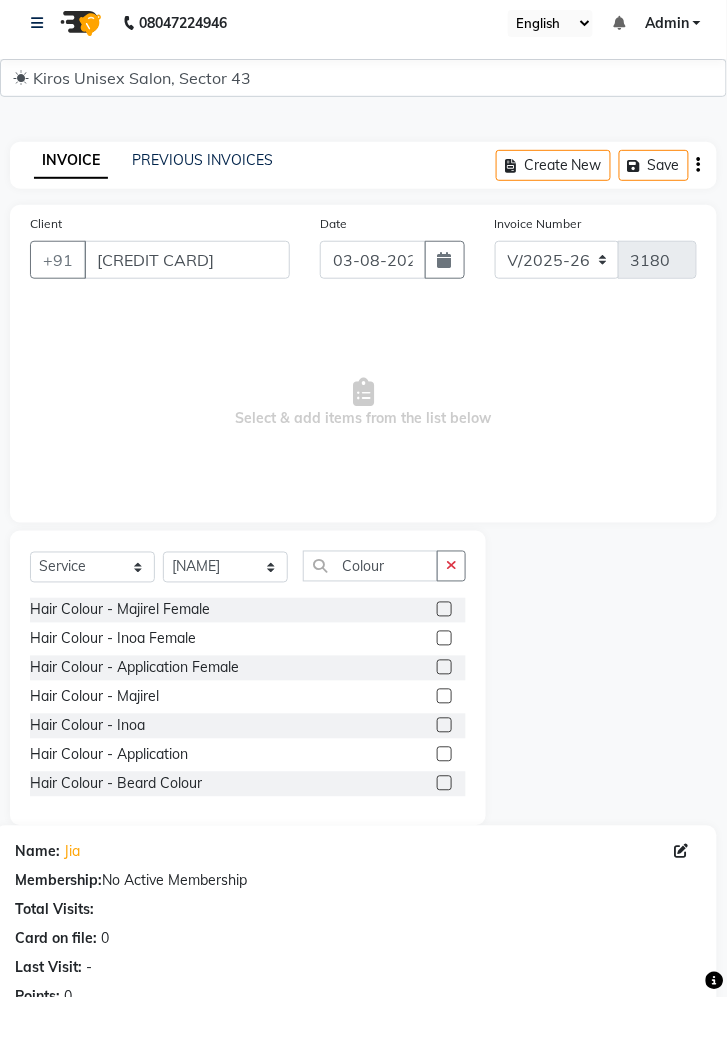 click 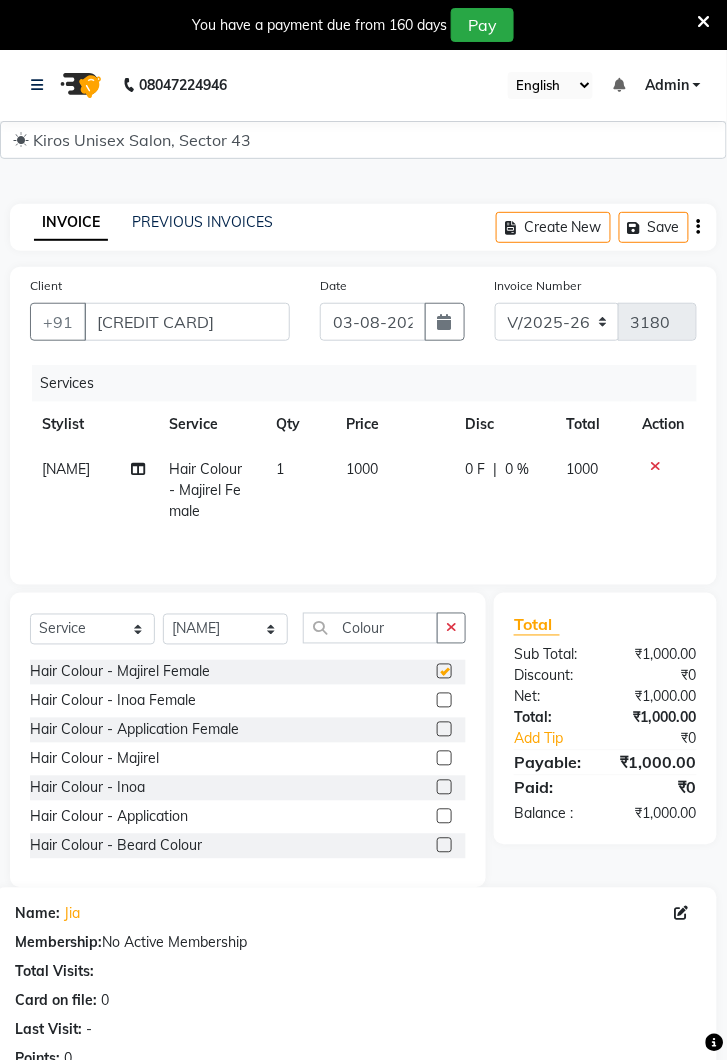 checkbox on "false" 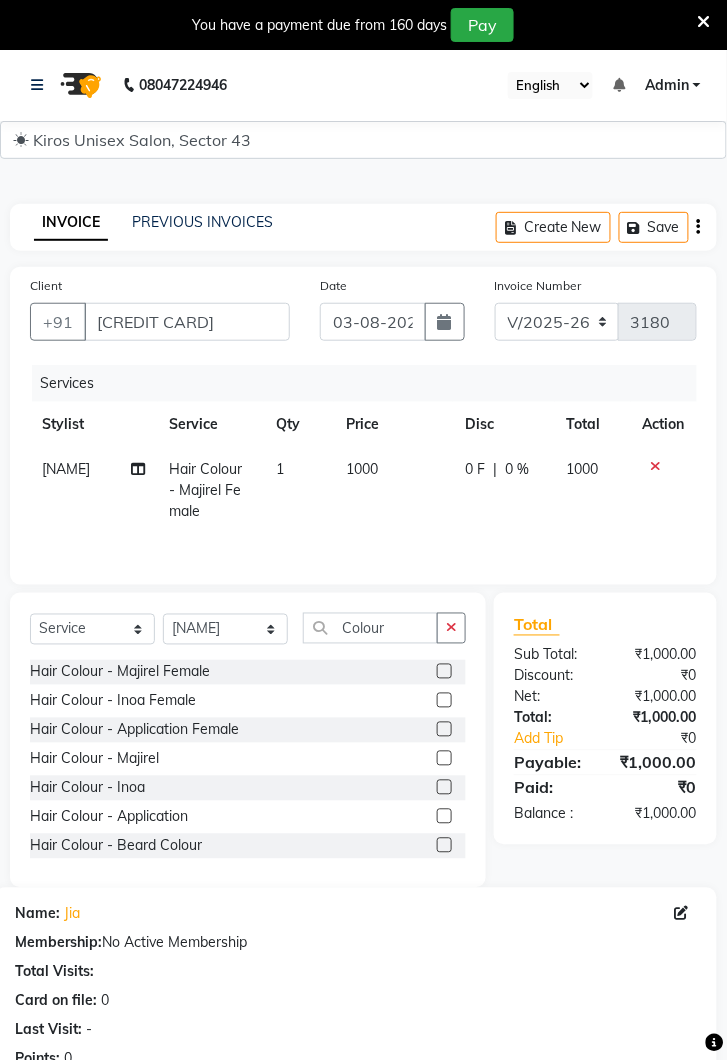 click on "1000" 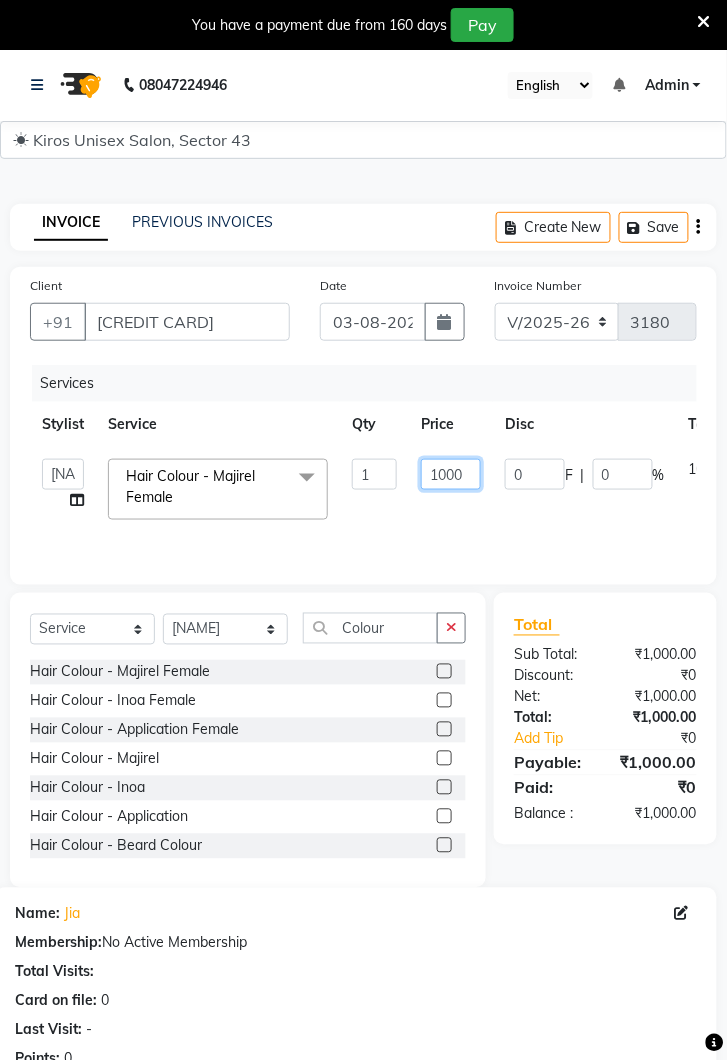 click on "1000" 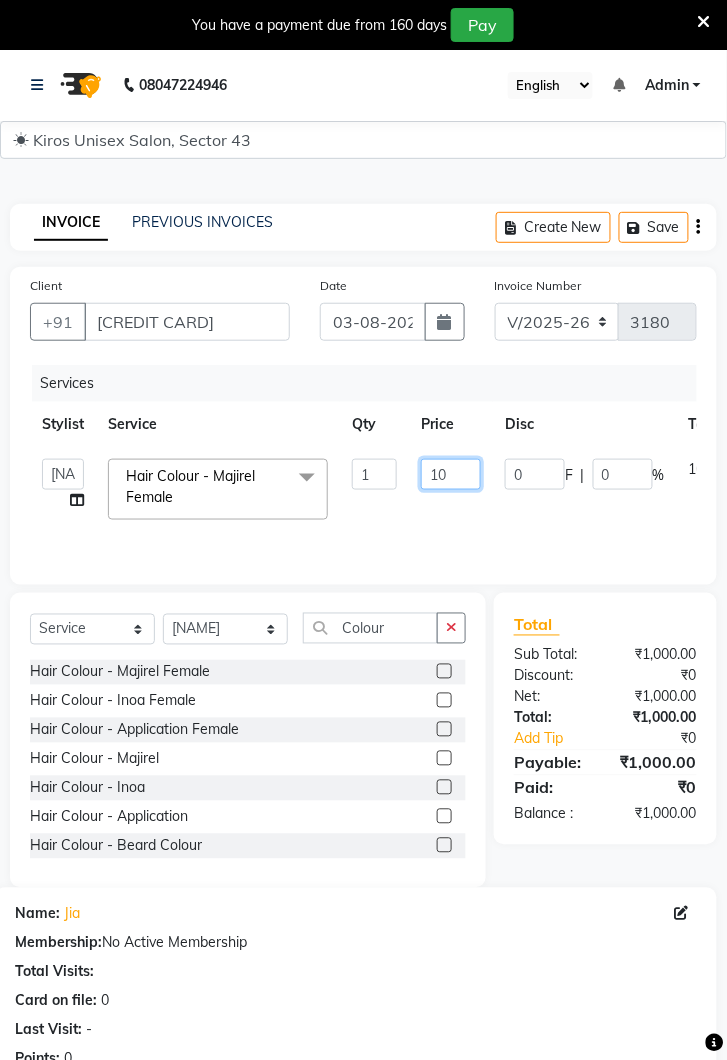 type on "1" 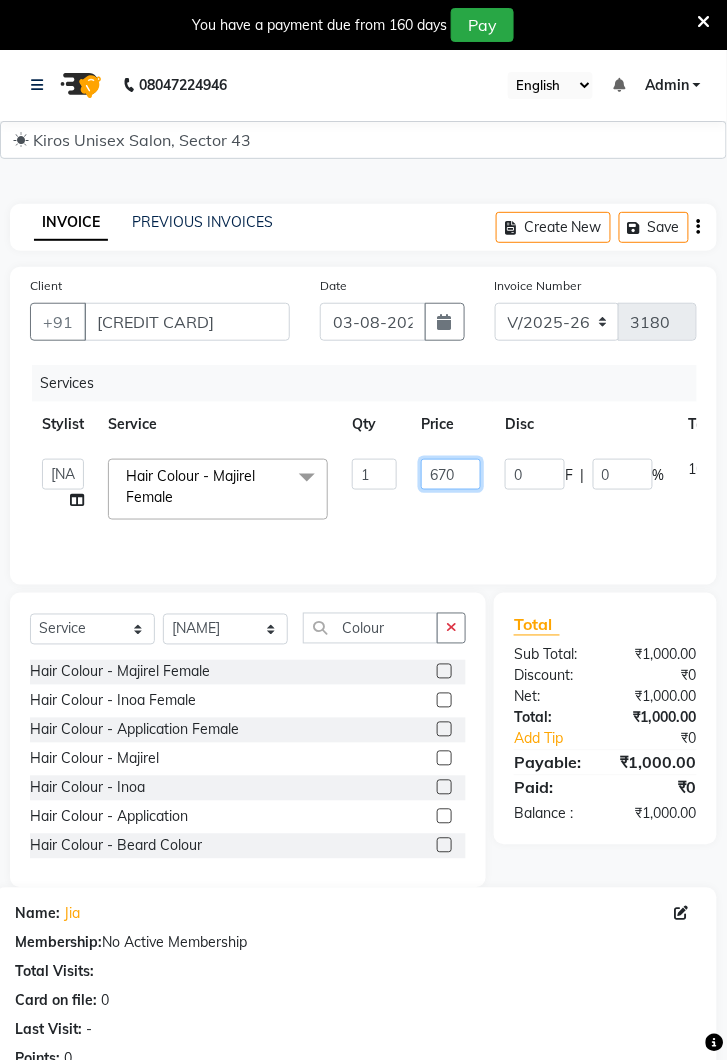 type on "6700" 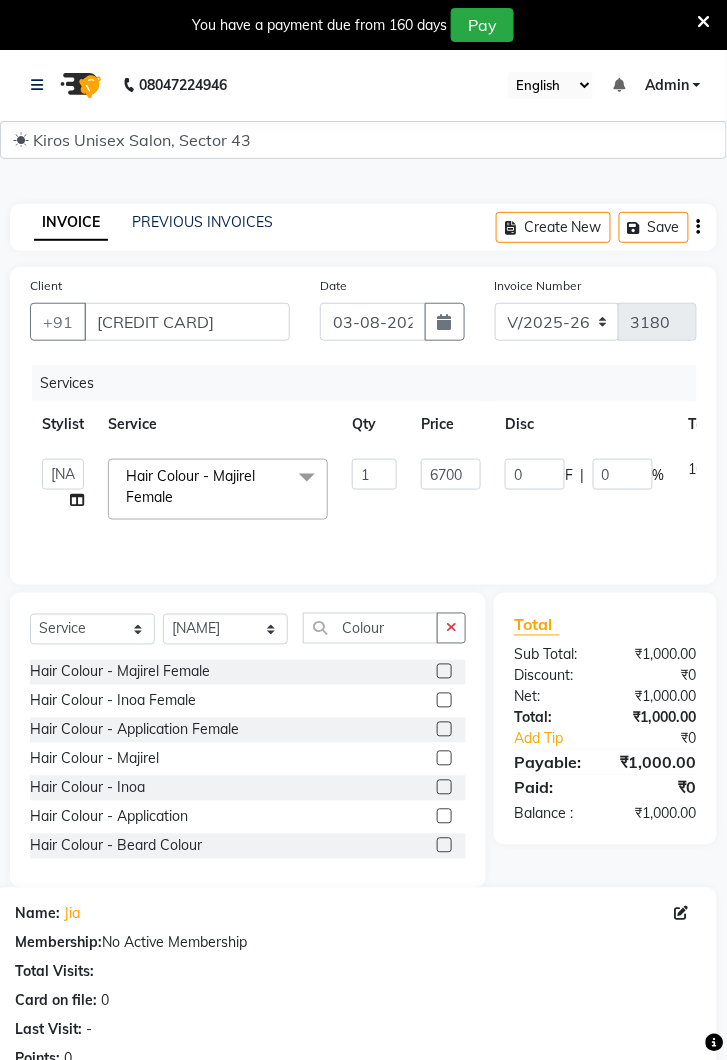 click on "0 F | 0 %" 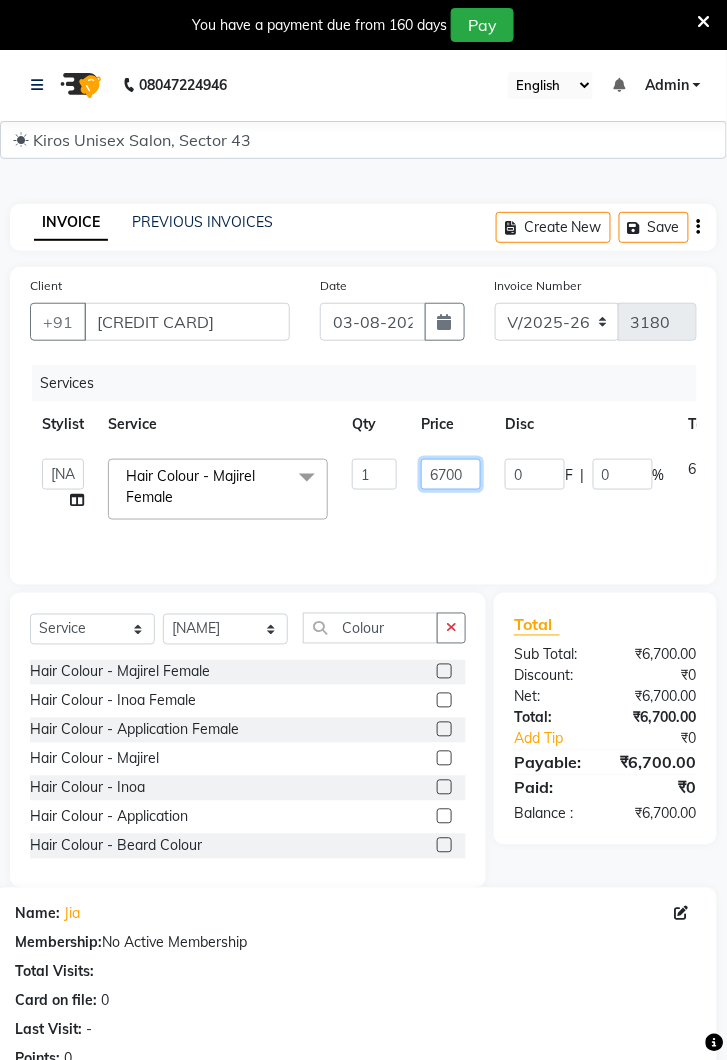 click on "6700" 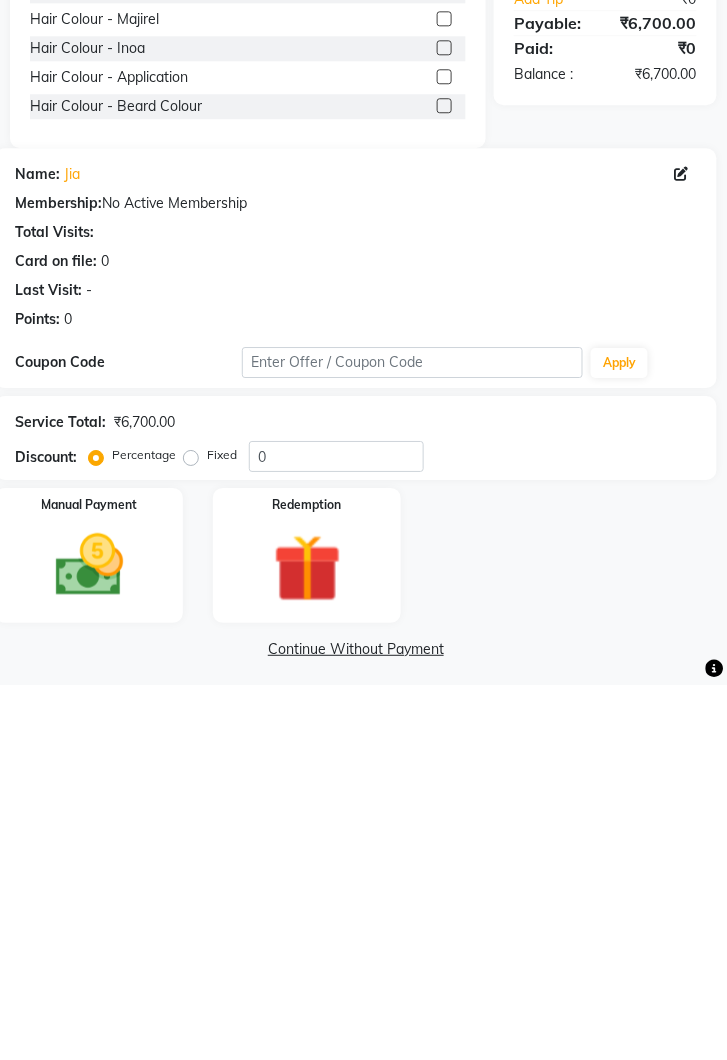 scroll, scrollTop: 366, scrollLeft: 0, axis: vertical 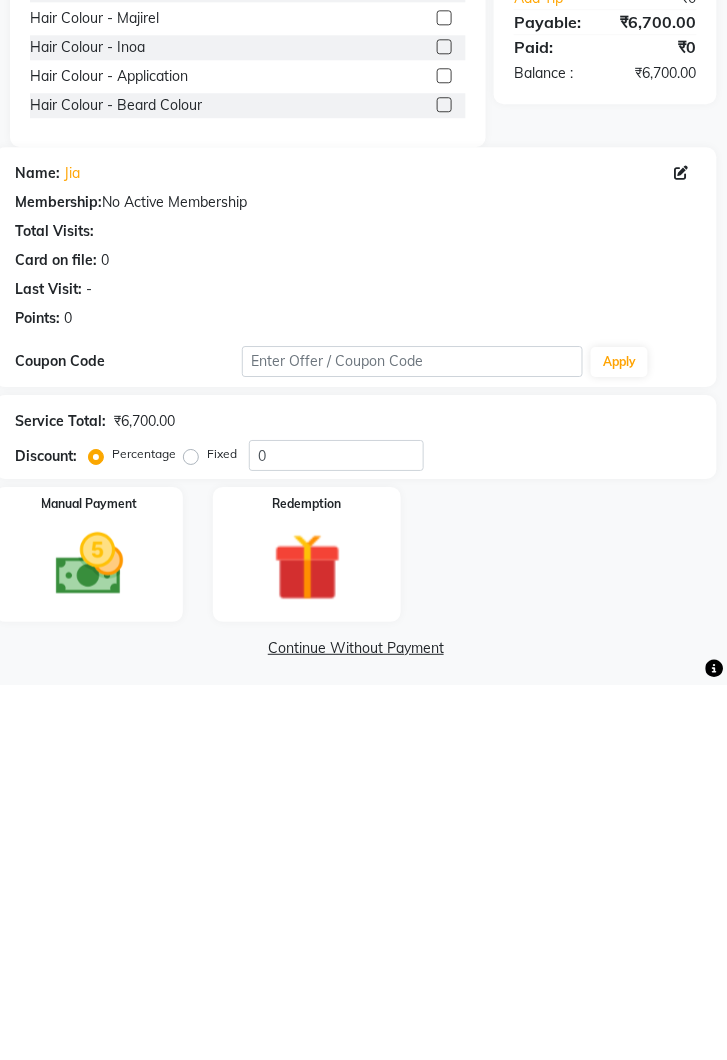 click 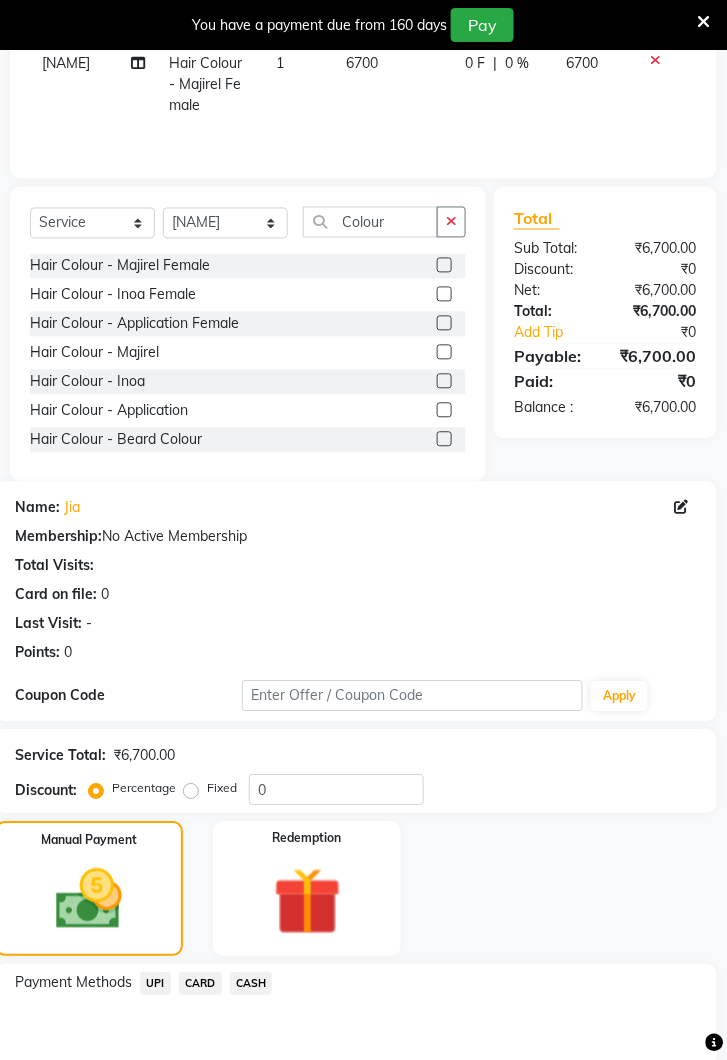 click on "UPI" 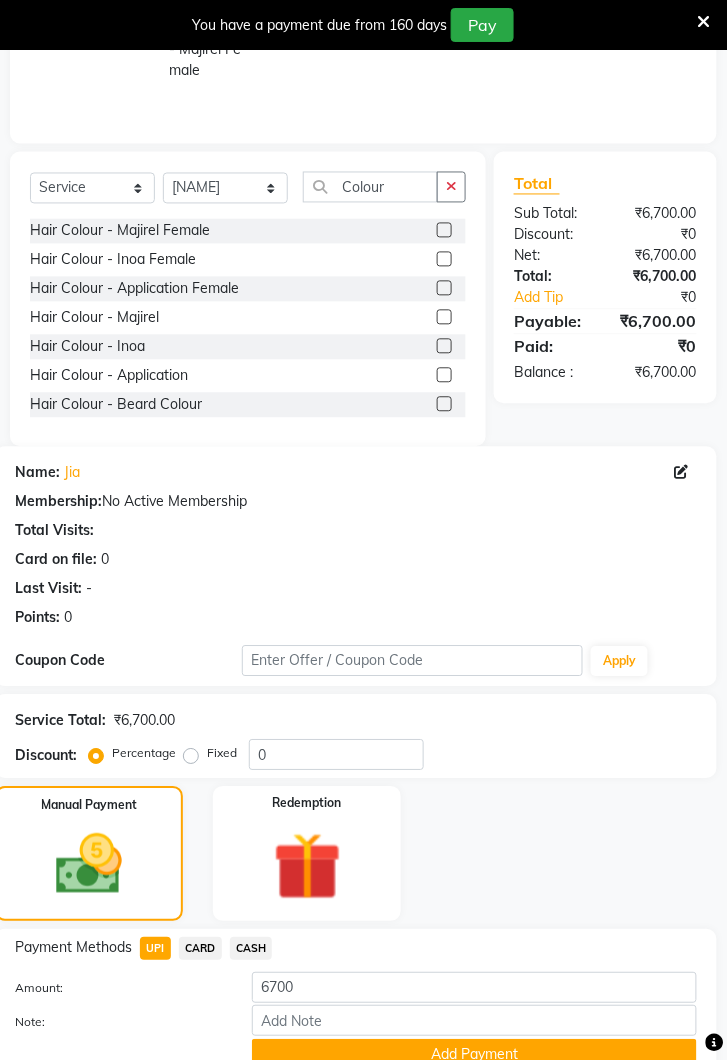click on "Add Payment" 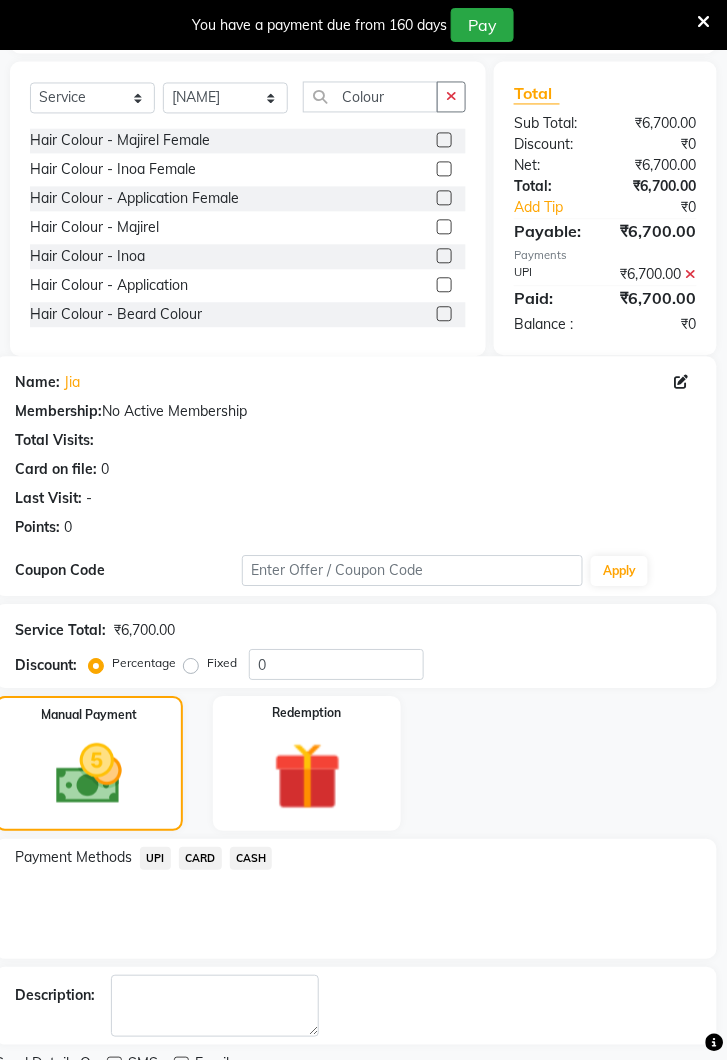 scroll, scrollTop: 545, scrollLeft: 0, axis: vertical 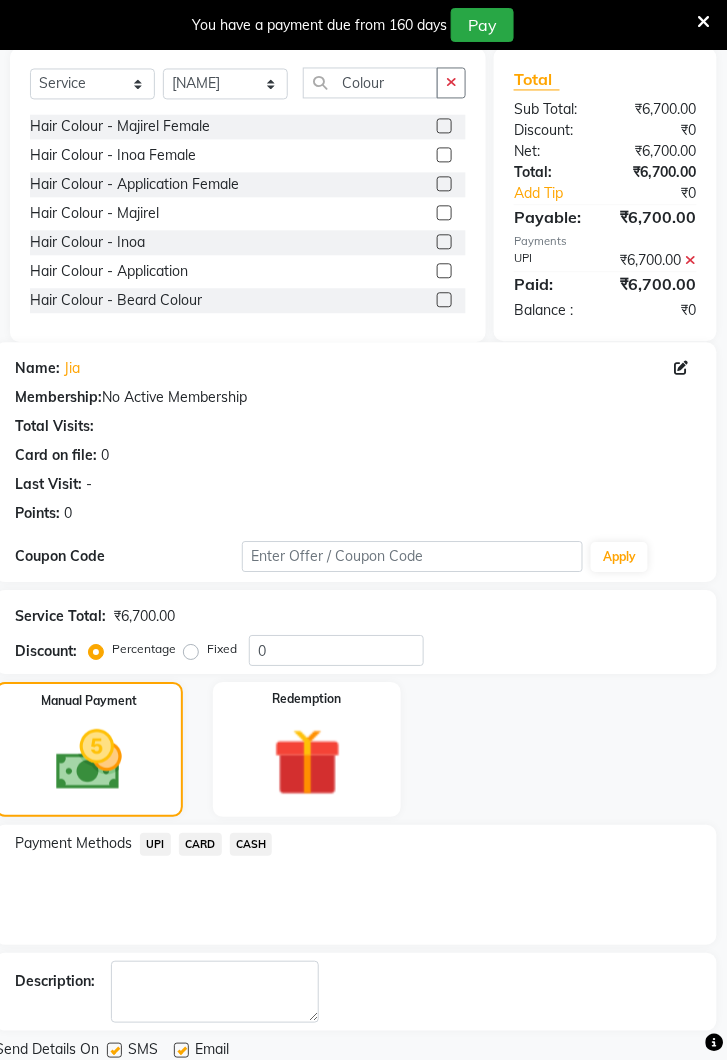 click on "Checkout" 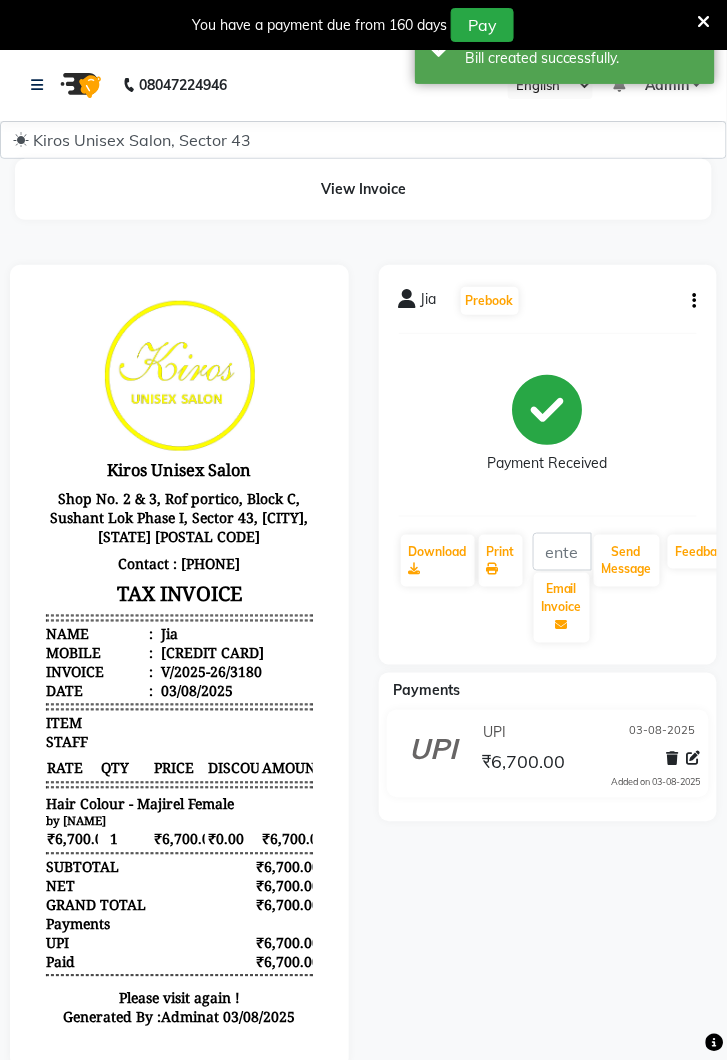 scroll, scrollTop: 0, scrollLeft: 0, axis: both 